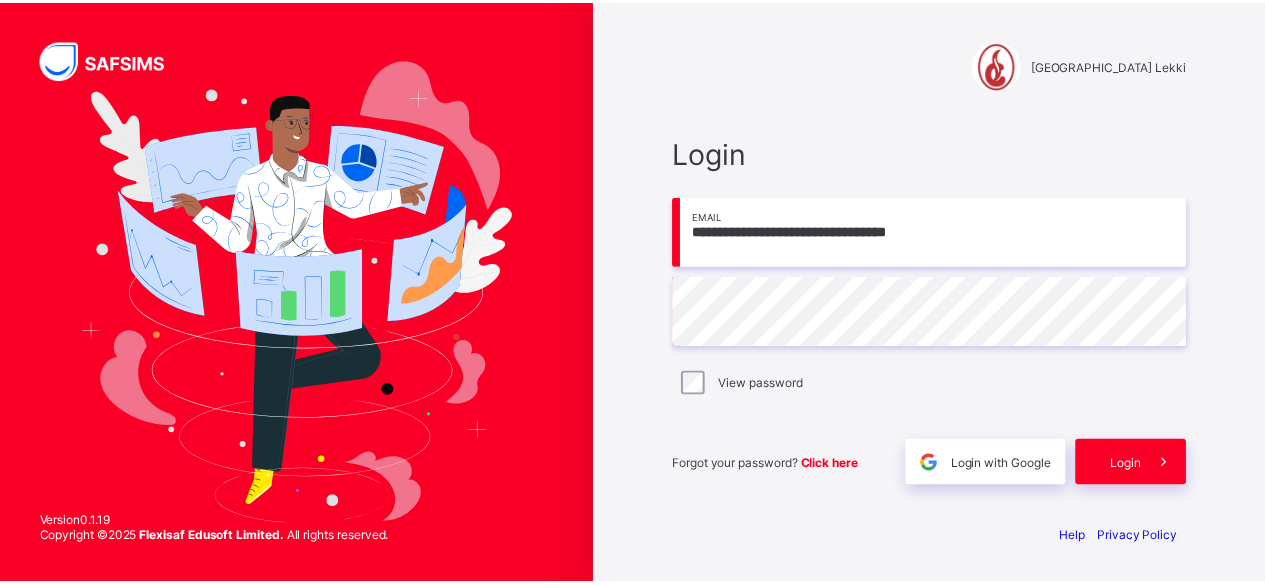 scroll, scrollTop: 0, scrollLeft: 0, axis: both 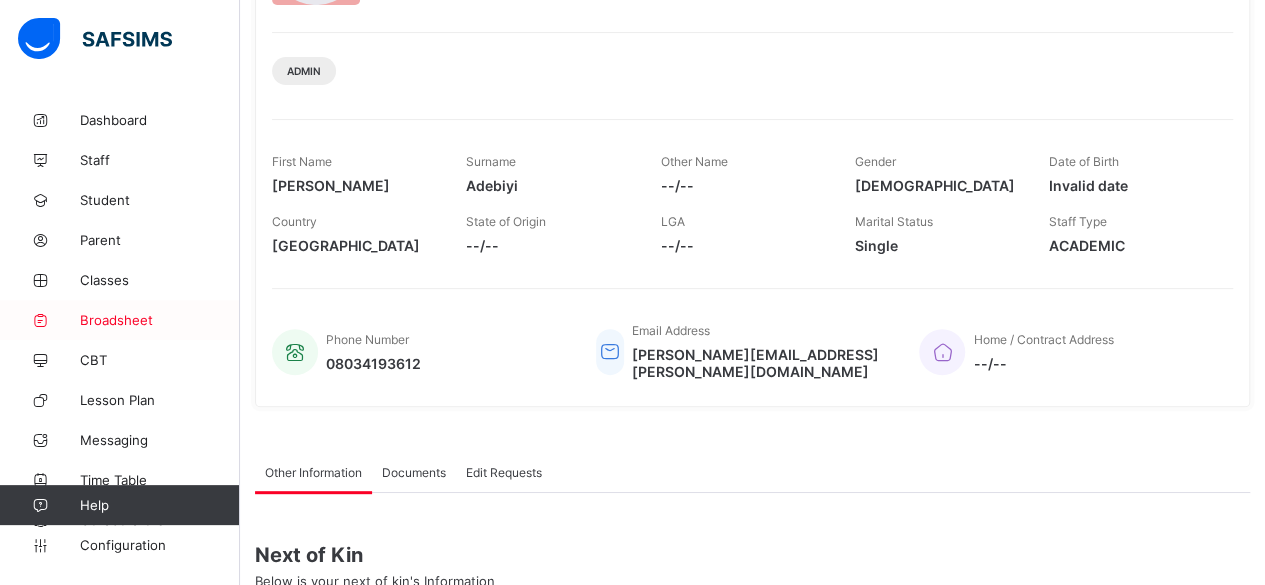 click on "Broadsheet" at bounding box center [160, 320] 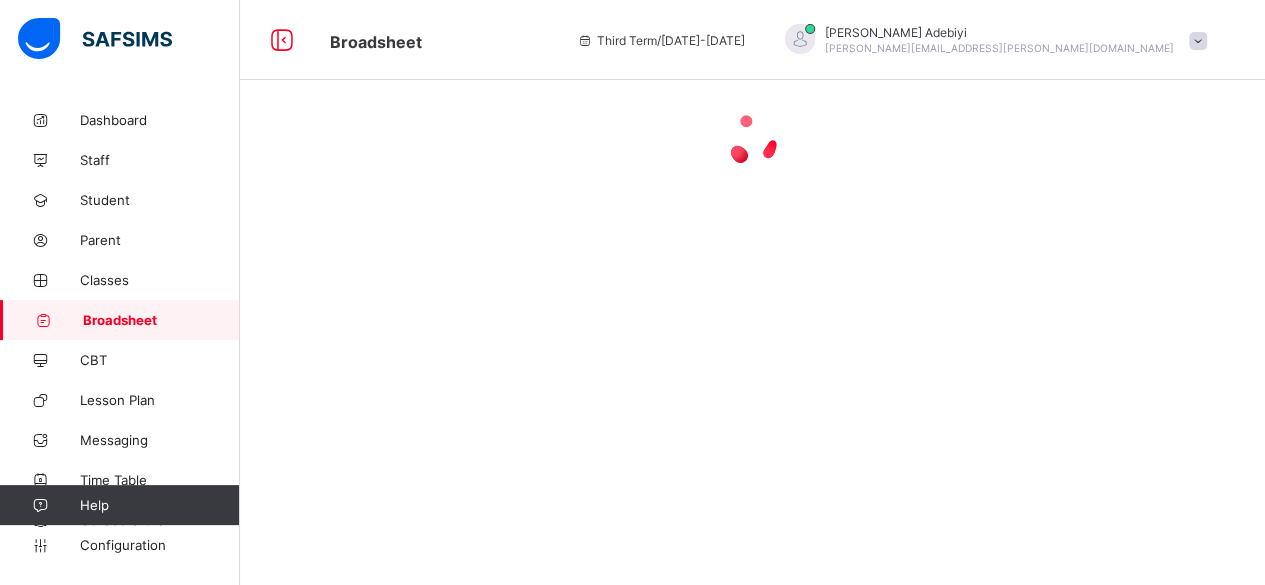 scroll, scrollTop: 0, scrollLeft: 0, axis: both 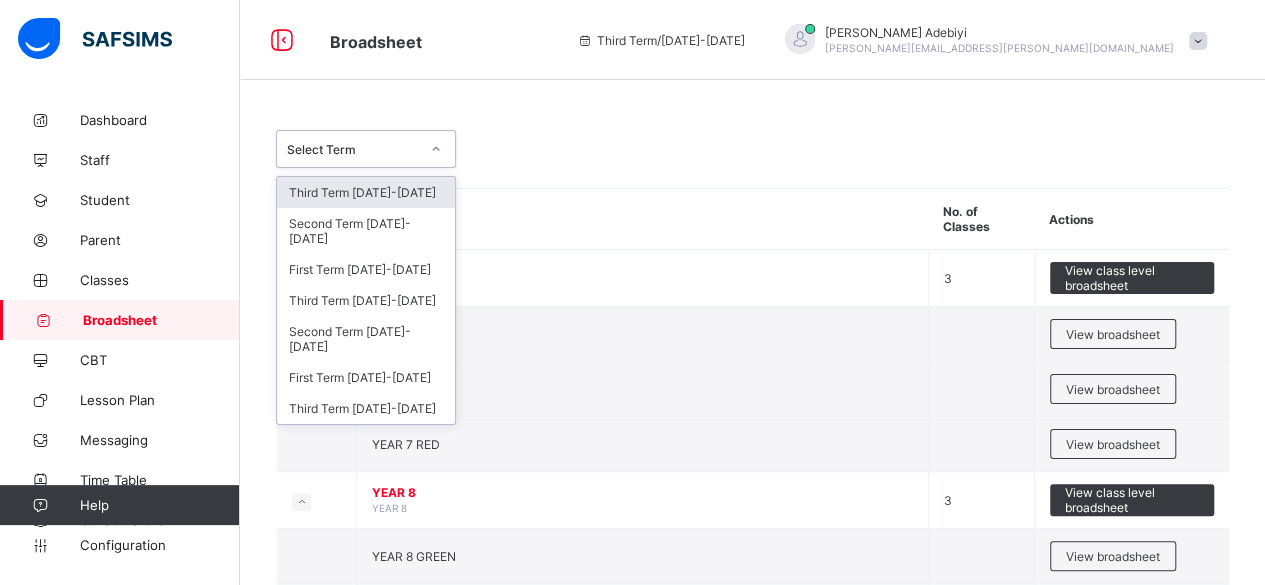 click 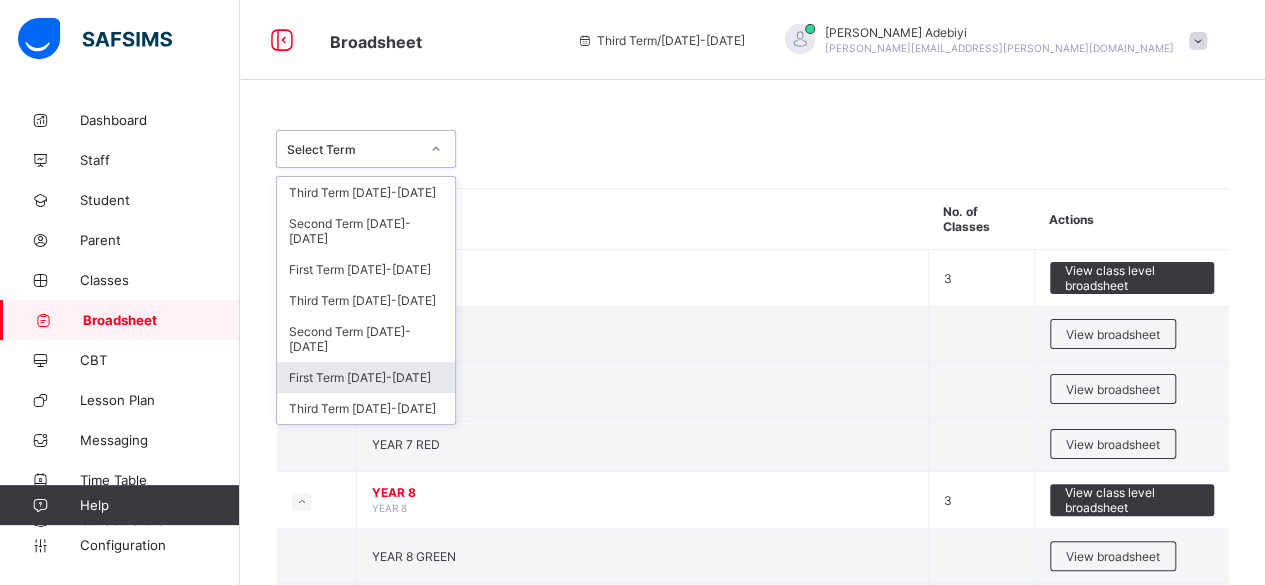 click on "First Term [DATE]-[DATE]" at bounding box center [366, 377] 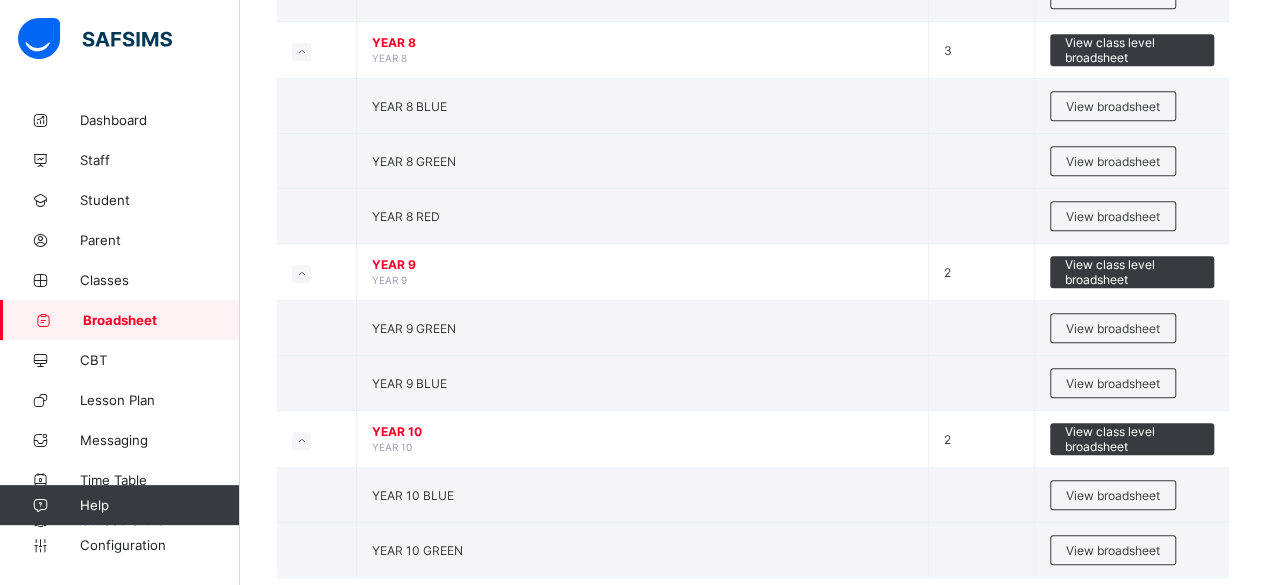 scroll, scrollTop: 555, scrollLeft: 0, axis: vertical 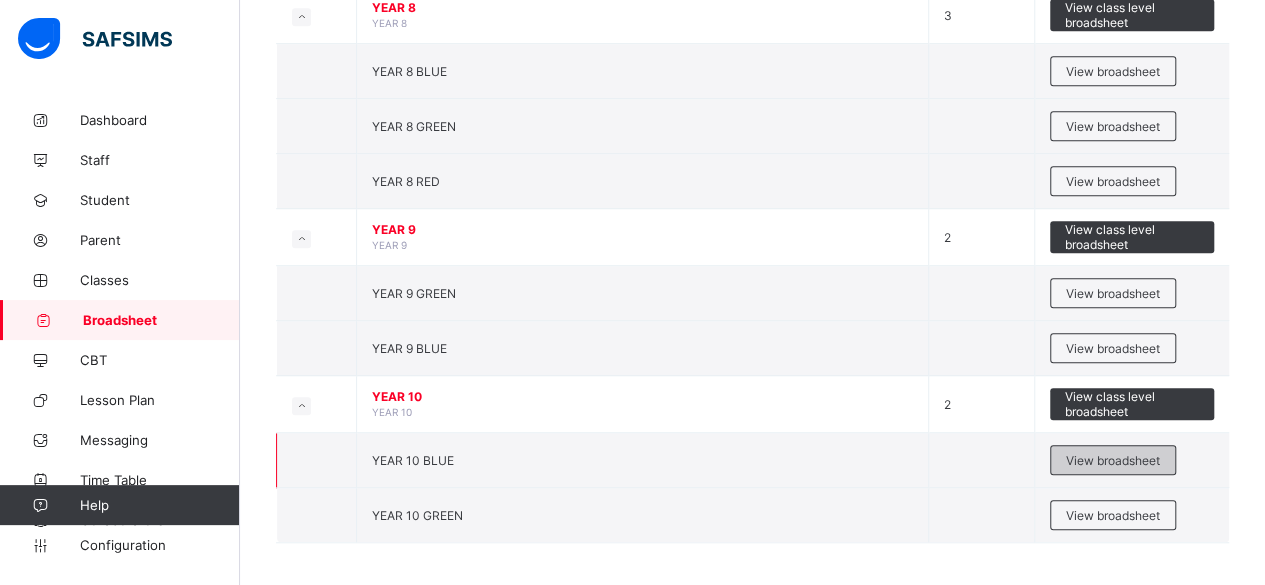 click on "View broadsheet" at bounding box center (1113, 460) 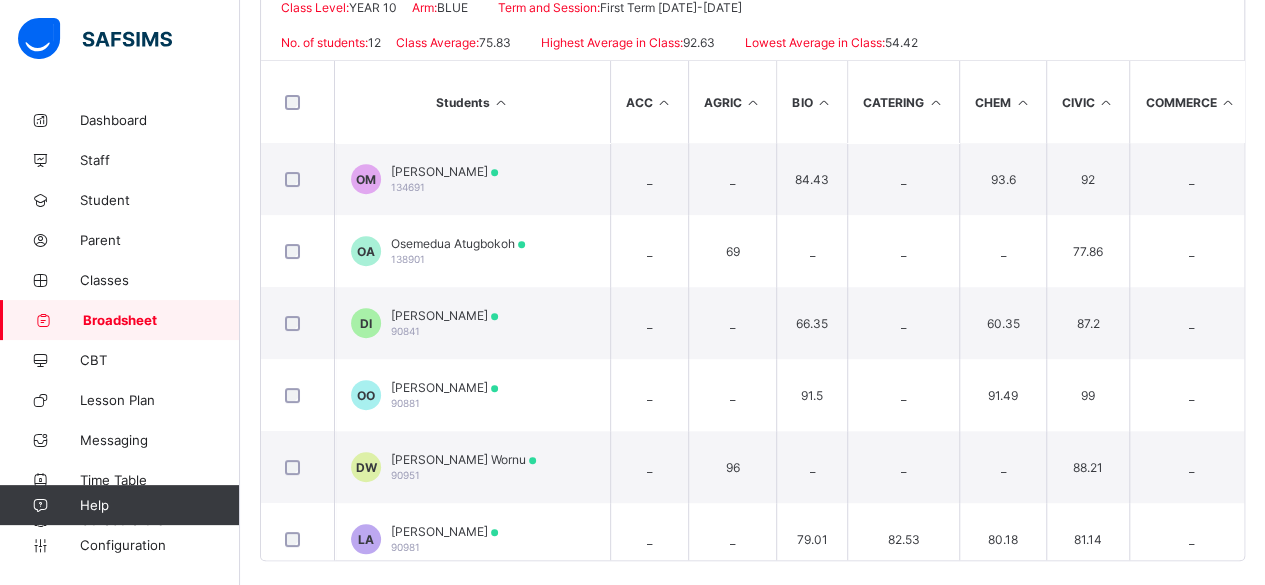scroll, scrollTop: 490, scrollLeft: 0, axis: vertical 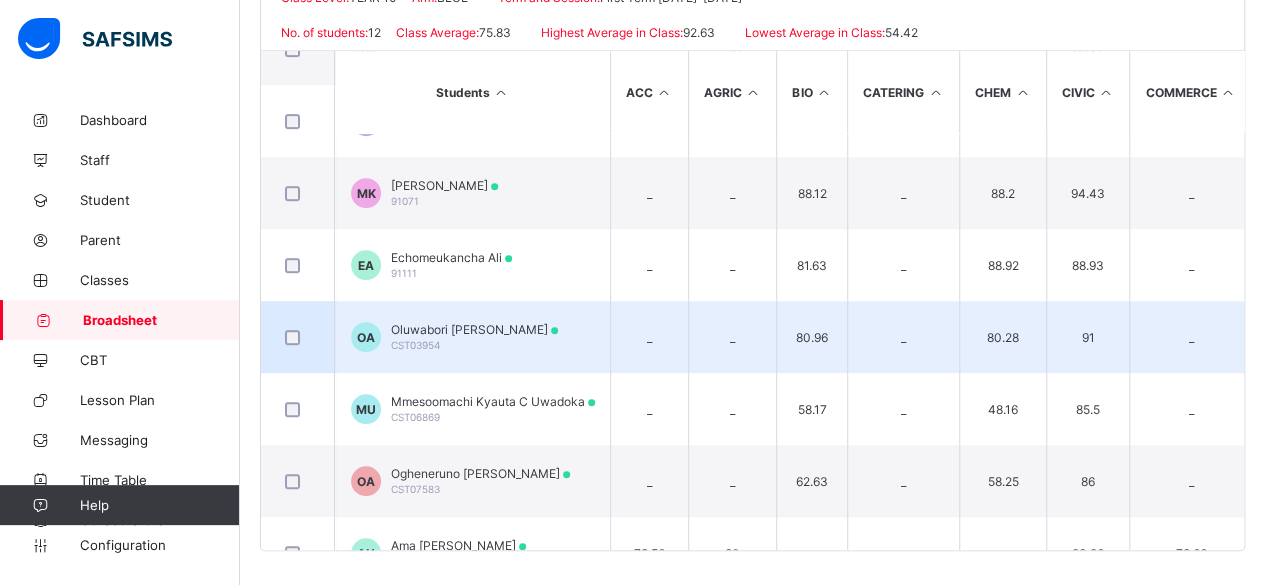click on "Oluwabori	 [PERSON_NAME]" at bounding box center [474, 329] 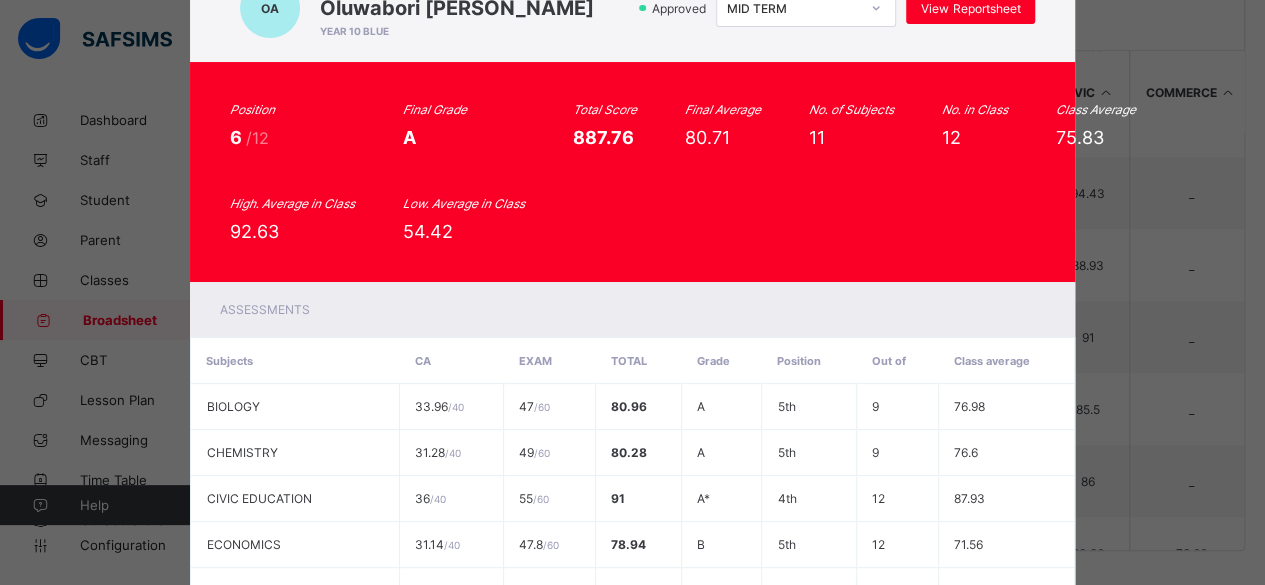 scroll, scrollTop: 0, scrollLeft: 0, axis: both 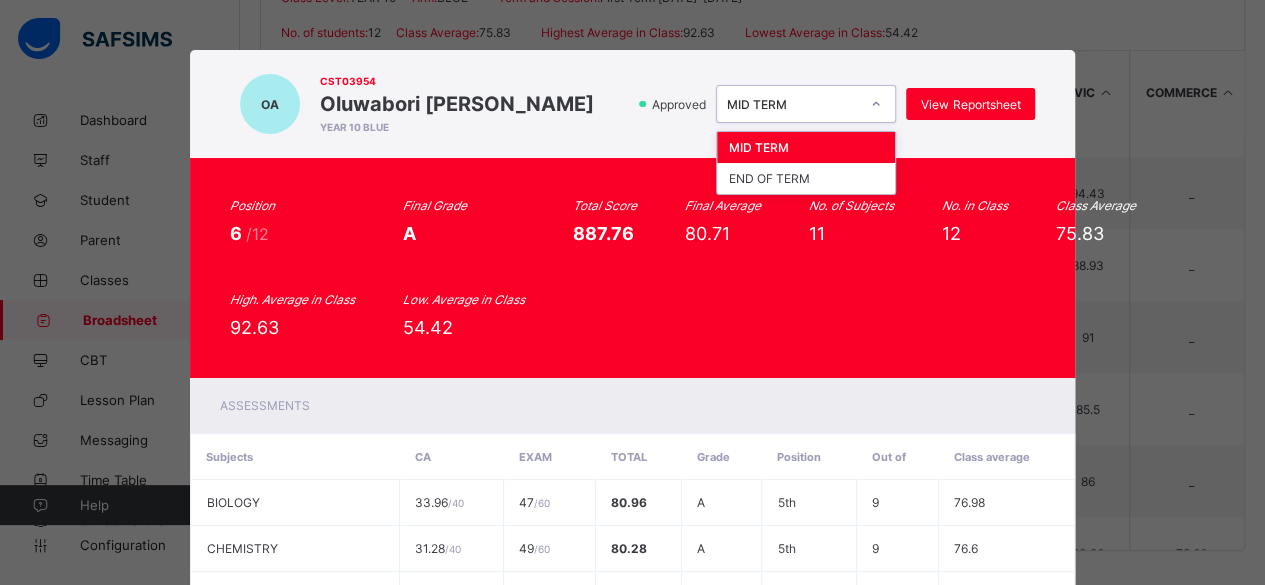 click 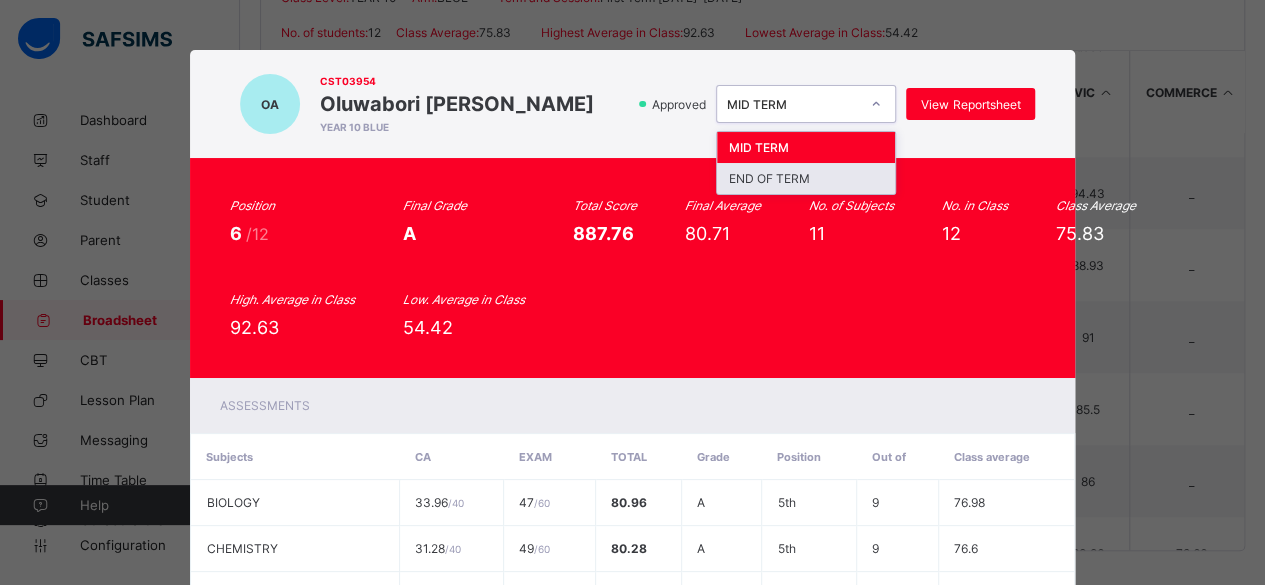 click on "END OF TERM" at bounding box center [806, 178] 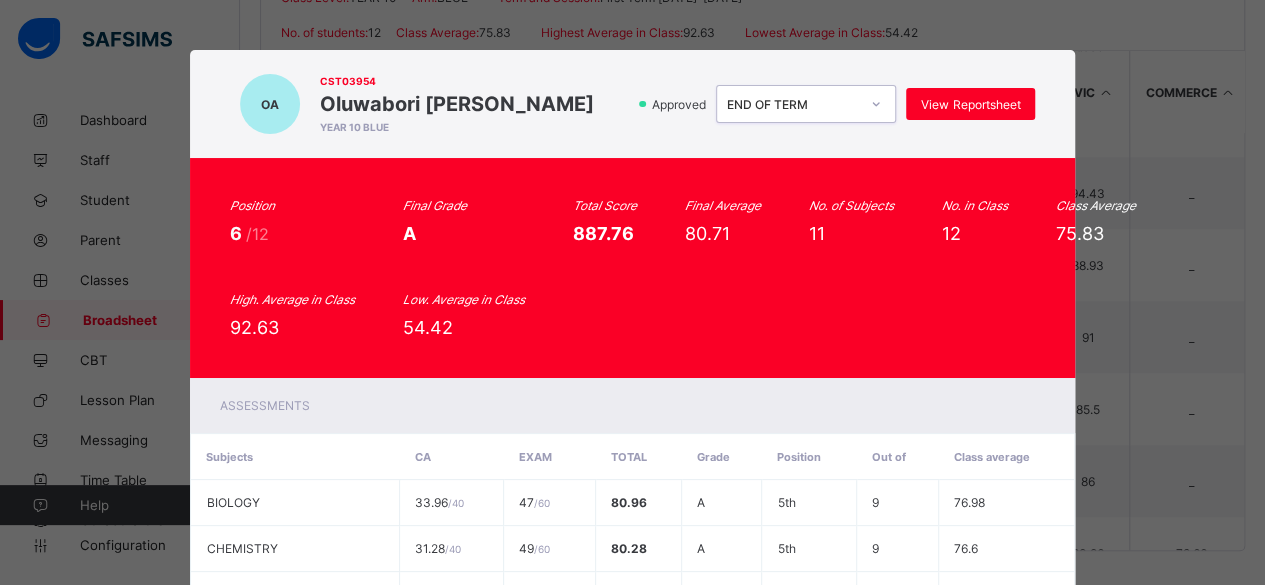click on "OA   CST03954     Oluwabori	 Michelle Arije     YEAR 10 BLUE   Approved   option END OF TERM, selected.     0 results available. Select is focused ,type to refine list, press Down to open the menu,  END OF TERM View Reportsheet     Position         6       /12         Final Grade         A         Total Score         887.76         Final Average         80.71         No. of Subjects         11         No. in Class         12         Class Average         75.83         High. Average in Class         92.63         Low. Average in Class         54.42     Assessments     Subjects       CA      EXAM       Total         Grade         Position         Out of         Class average       BIOLOGY     33.96 / 40     47 / 60     80.96     A     5th     9     76.98     CHEMISTRY     31.28 / 40     49 / 60     80.28     A     5th     9     76.6     CIVIC EDUCATION     36 / 40     55 / 60     91     A*     4th     12     87.93     ECONOMICS     31.14 / 40     47.8 / 60     78.94     B     5th     12     71.56         / 40" at bounding box center (632, 292) 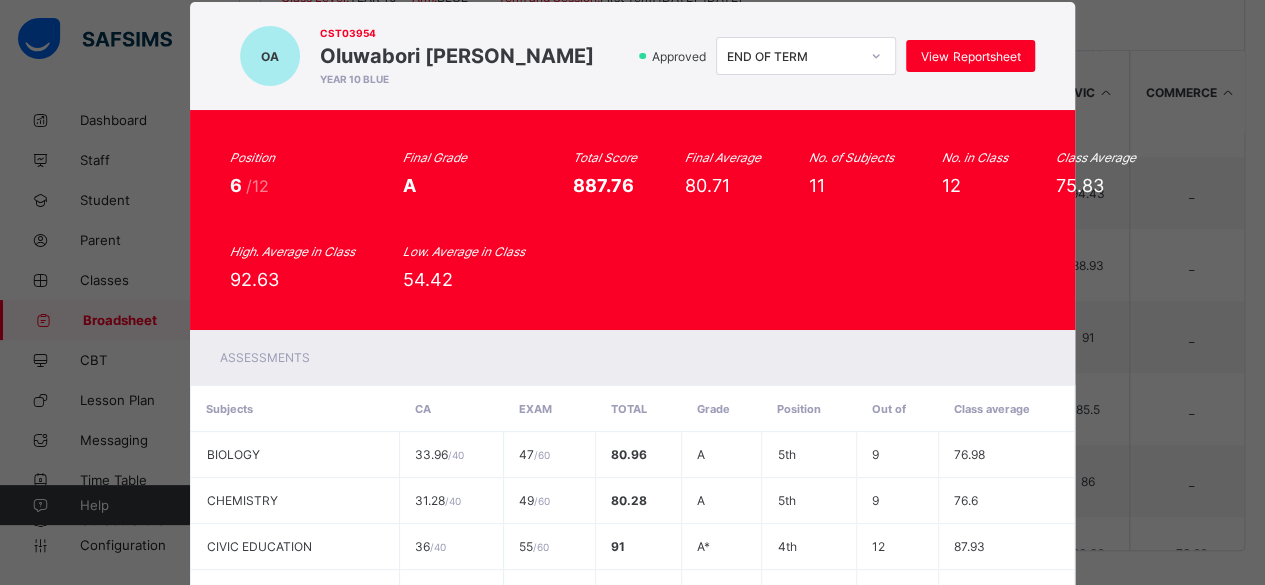 scroll, scrollTop: 0, scrollLeft: 0, axis: both 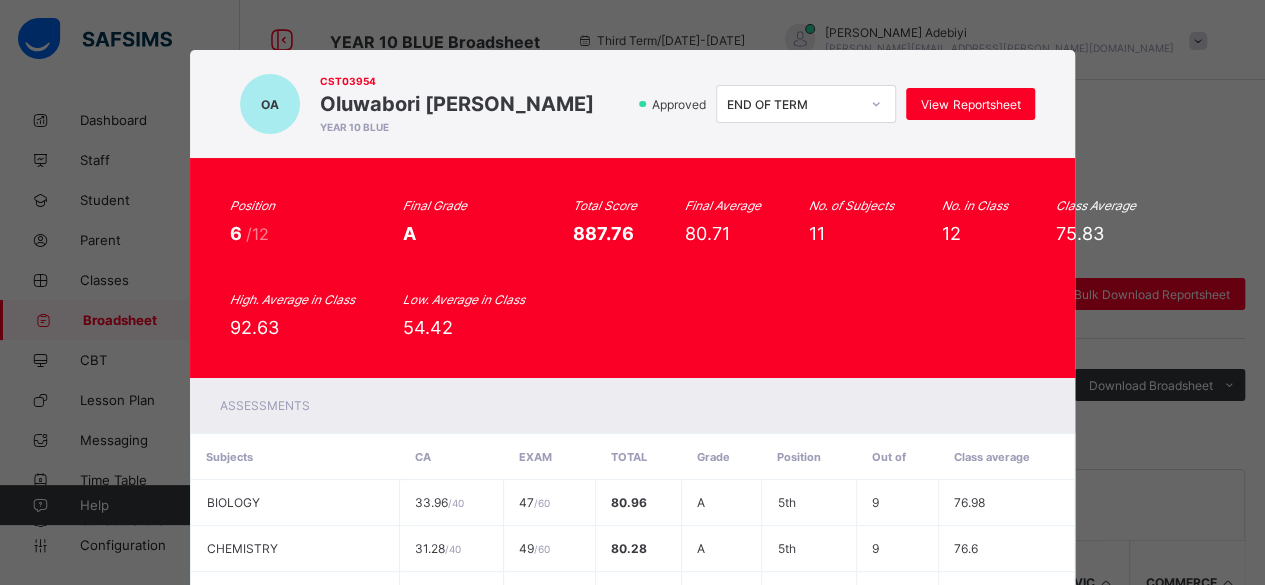 click on "OA   CST03954     Oluwabori	 Michelle Arije     YEAR 10 BLUE   Approved END OF TERM View Reportsheet     Position         6       /12         Final Grade         A         Total Score         887.76         Final Average         80.71         No. of Subjects         11         No. in Class         12         Class Average         75.83         High. Average in Class         92.63         Low. Average in Class         54.42     Assessments     Subjects       CA      EXAM       Total         Grade         Position         Out of         Class average       BIOLOGY     33.96 / 40     47 / 60     80.96     A     5th     9     76.98     CHEMISTRY     31.28 / 40     49 / 60     80.28     A     5th     9     76.6     CIVIC EDUCATION     36 / 40     55 / 60     91     A*     4th     12     87.93     ECONOMICS     31.14 / 40     47.8 / 60     78.94     B     5th     12     71.56     ENGLISH LANGUAGE     30.24 / 40     47 / 60     77.24     B     4th     12     67.57     GLOBAL PERSPECTIVE     31.33 / 40     49 / 60" at bounding box center [632, 292] 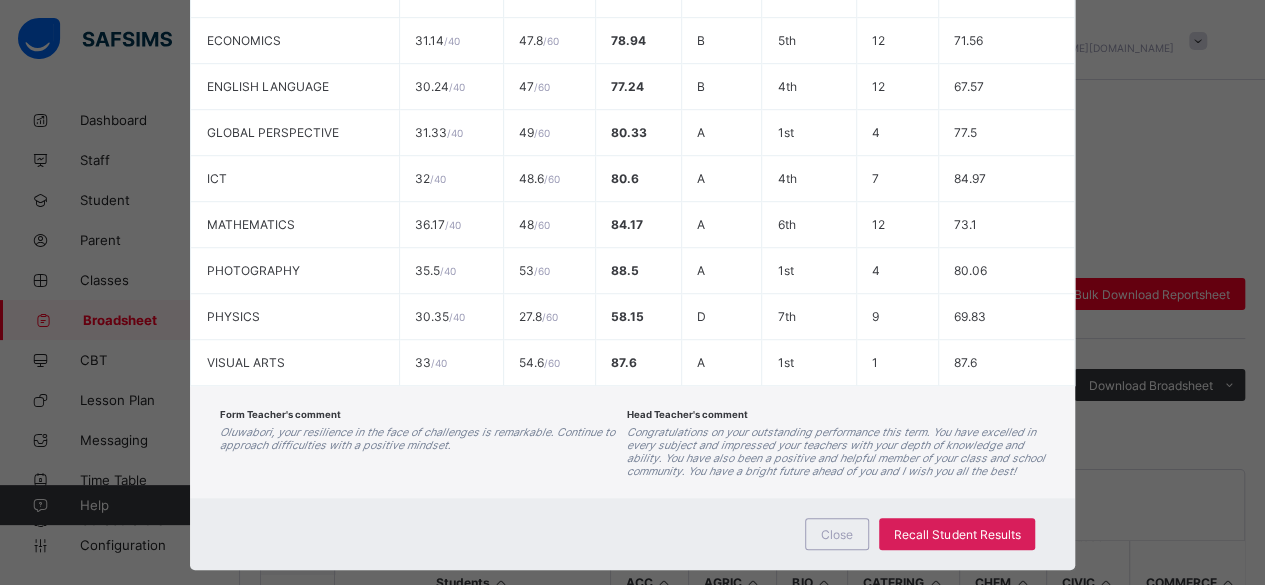 scroll, scrollTop: 619, scrollLeft: 0, axis: vertical 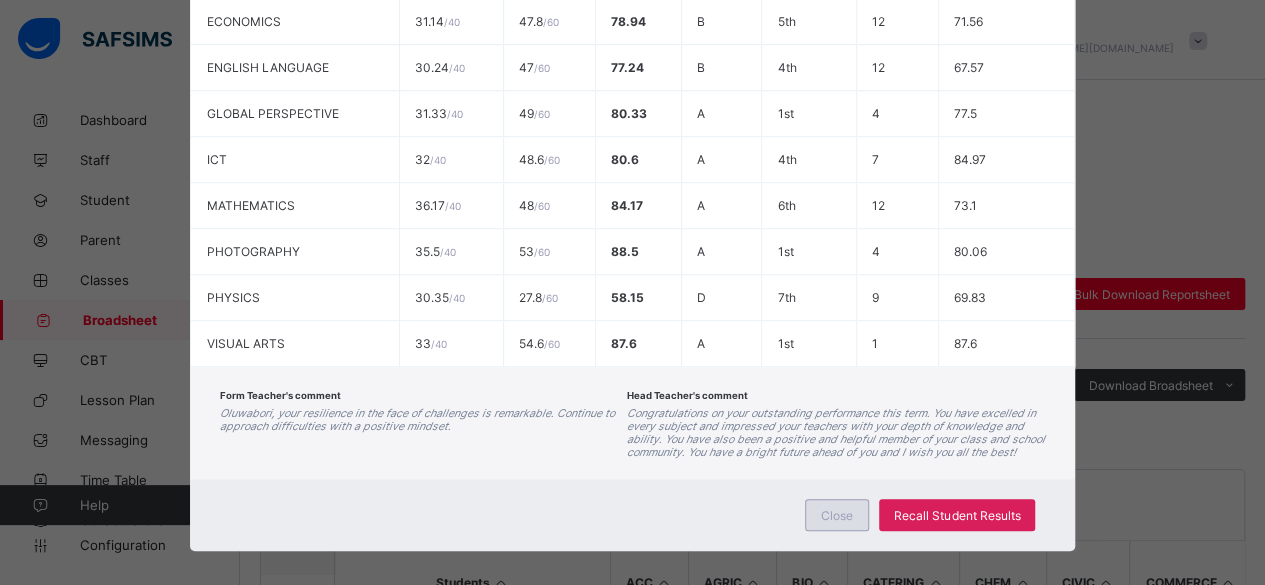 click on "Close" at bounding box center [837, 515] 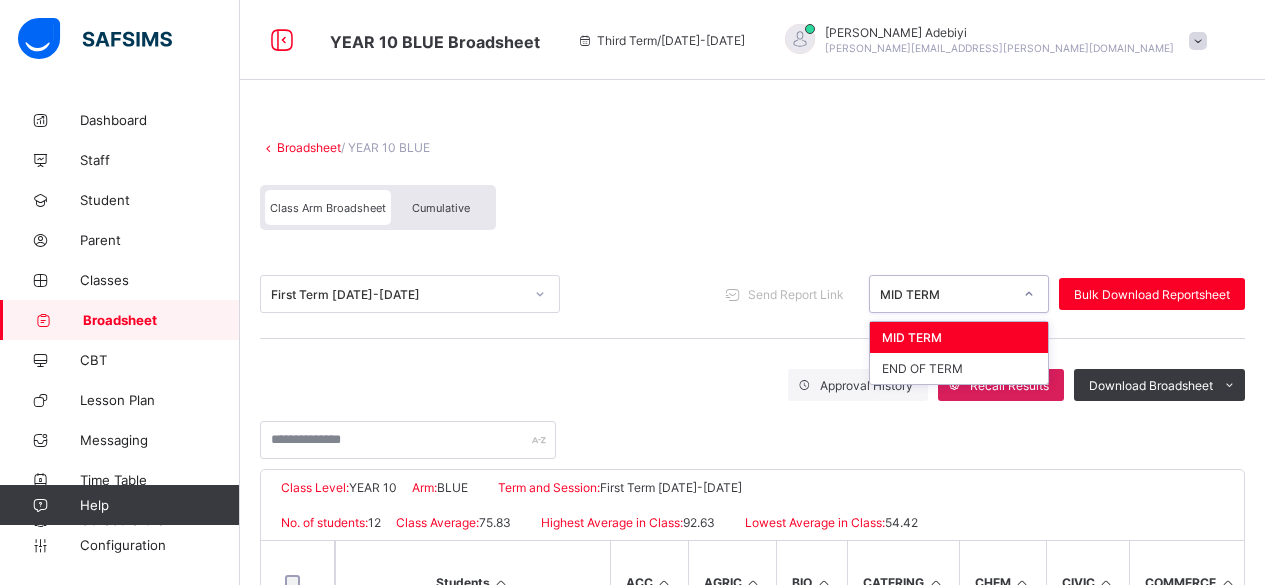 scroll, scrollTop: 0, scrollLeft: 0, axis: both 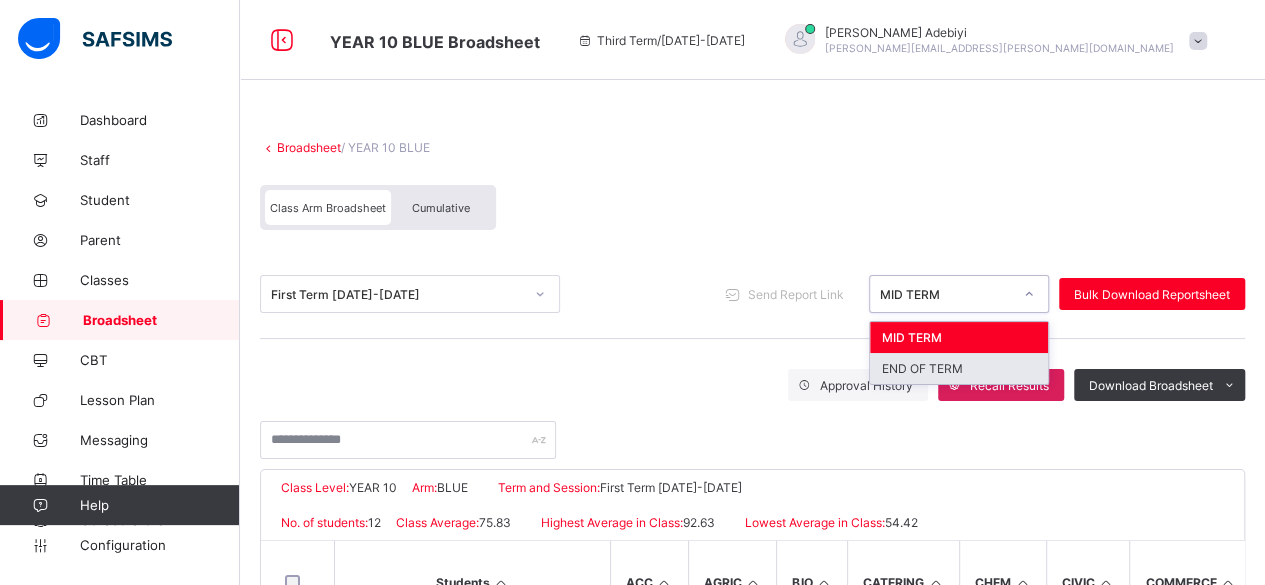 click on "END OF TERM" at bounding box center [959, 368] 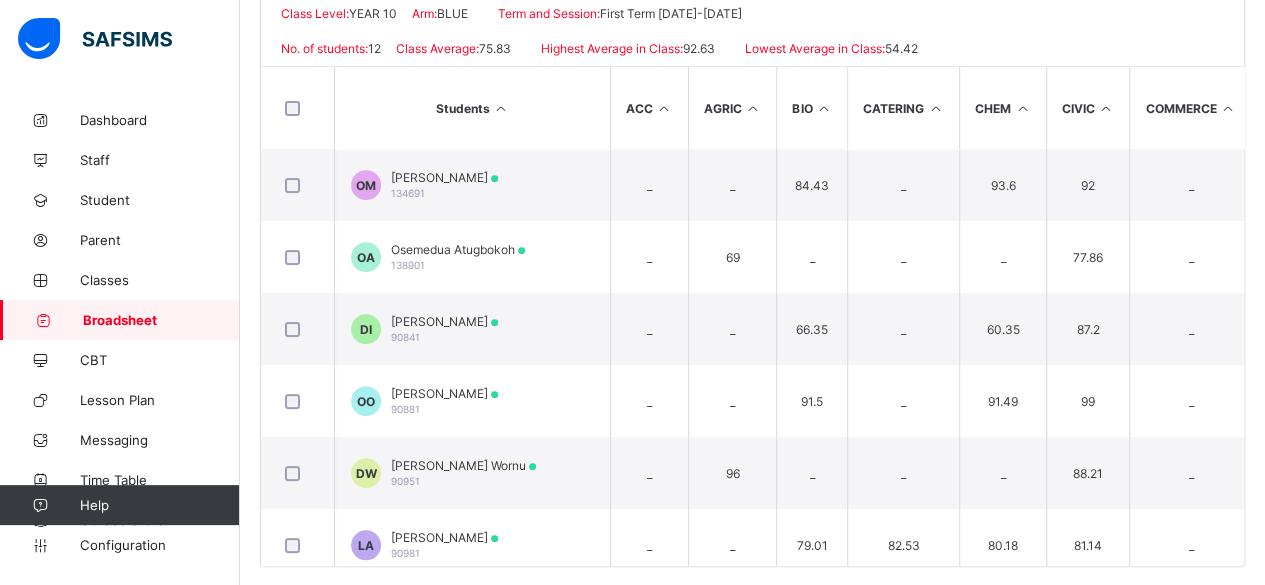 scroll, scrollTop: 490, scrollLeft: 0, axis: vertical 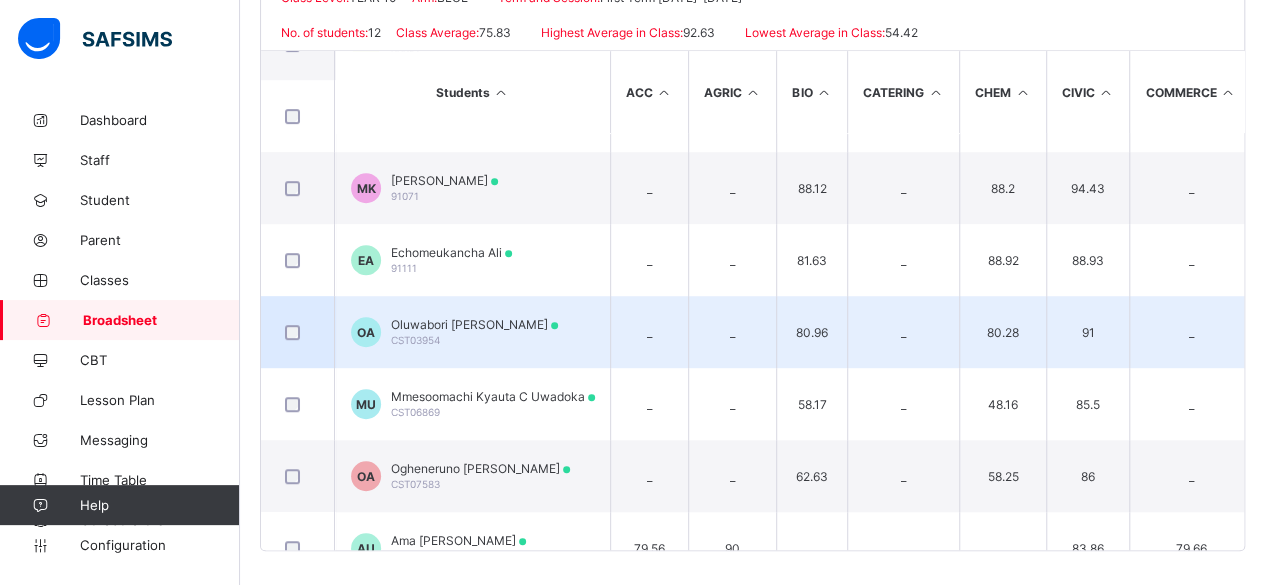 click on "Oluwabori	 [PERSON_NAME]" at bounding box center [474, 324] 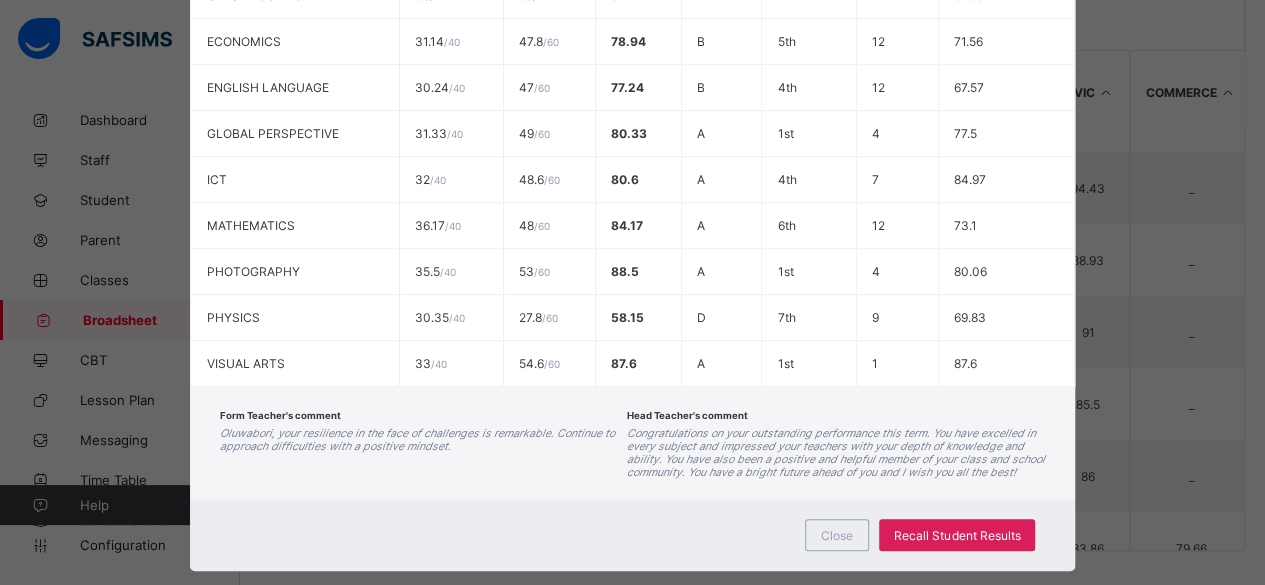 scroll, scrollTop: 612, scrollLeft: 0, axis: vertical 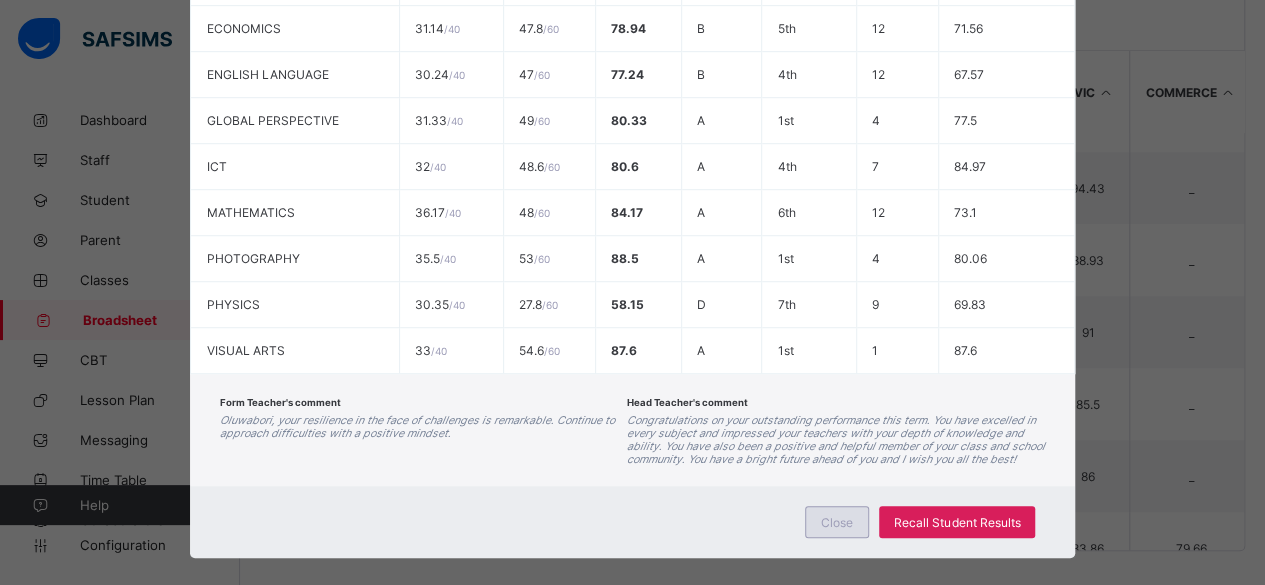 click on "Close" at bounding box center (837, 522) 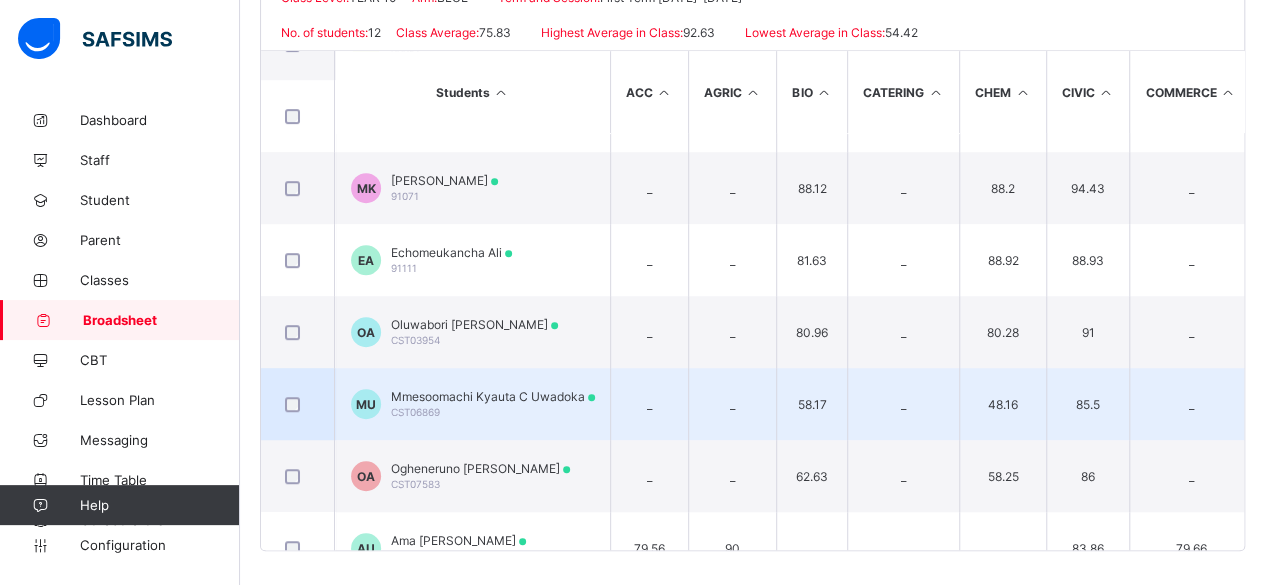 click on "Mmesoomachi  Kyauta C Uwadoka   CST06869" at bounding box center [493, 404] 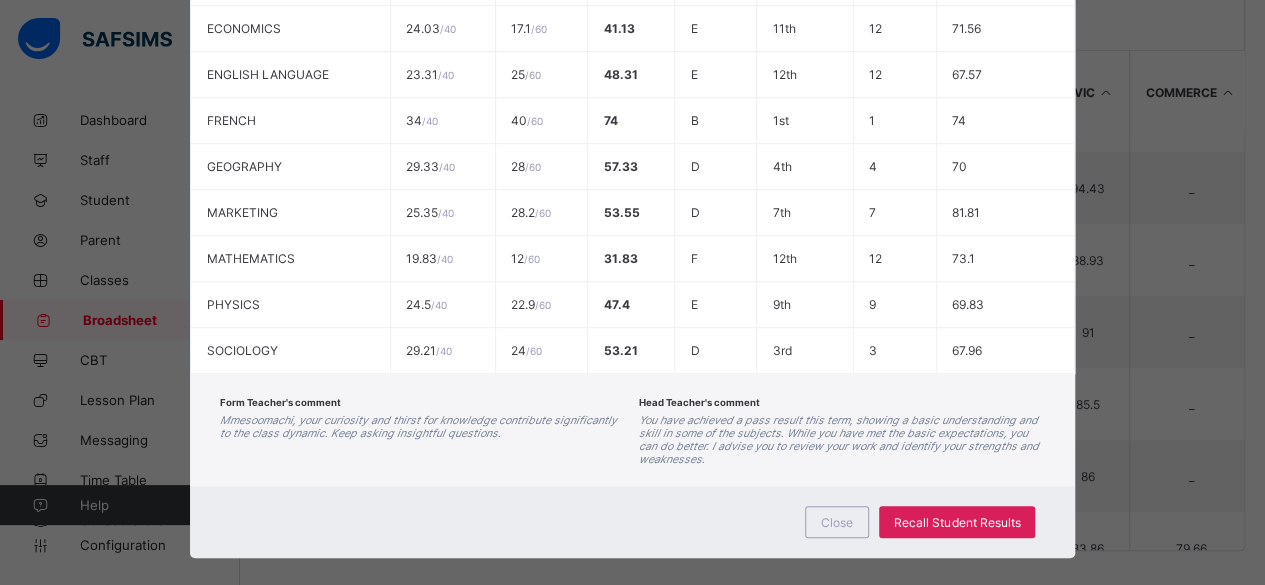 scroll, scrollTop: 254, scrollLeft: 0, axis: vertical 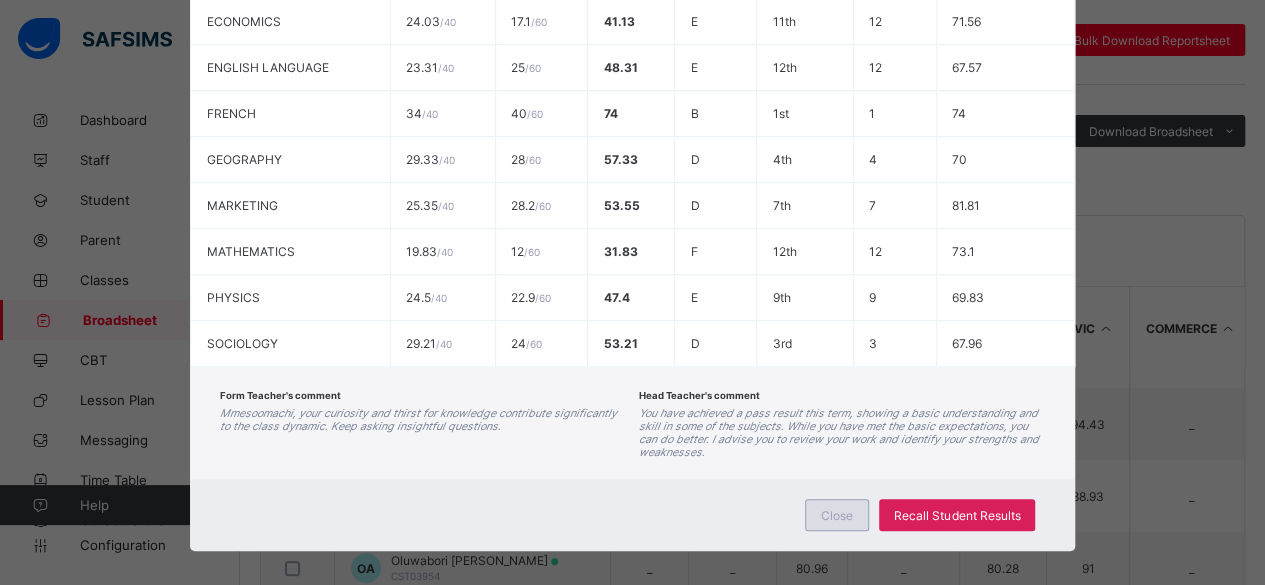 click on "Close" at bounding box center (837, 515) 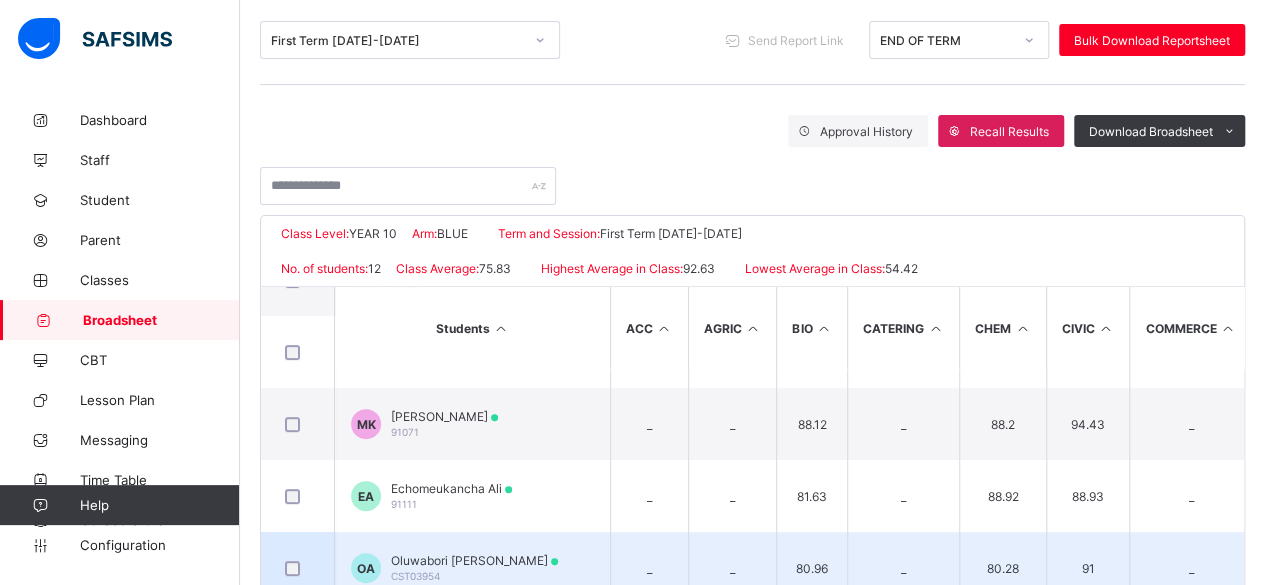 click on "Oluwabori	 [PERSON_NAME]" at bounding box center [474, 560] 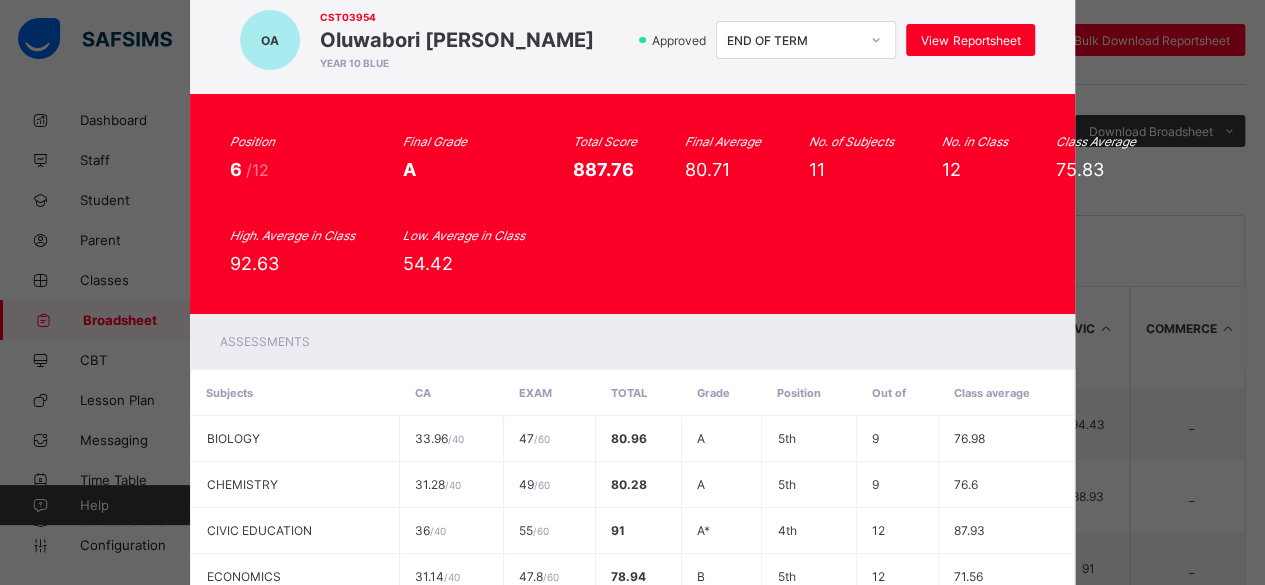 scroll, scrollTop: 56, scrollLeft: 0, axis: vertical 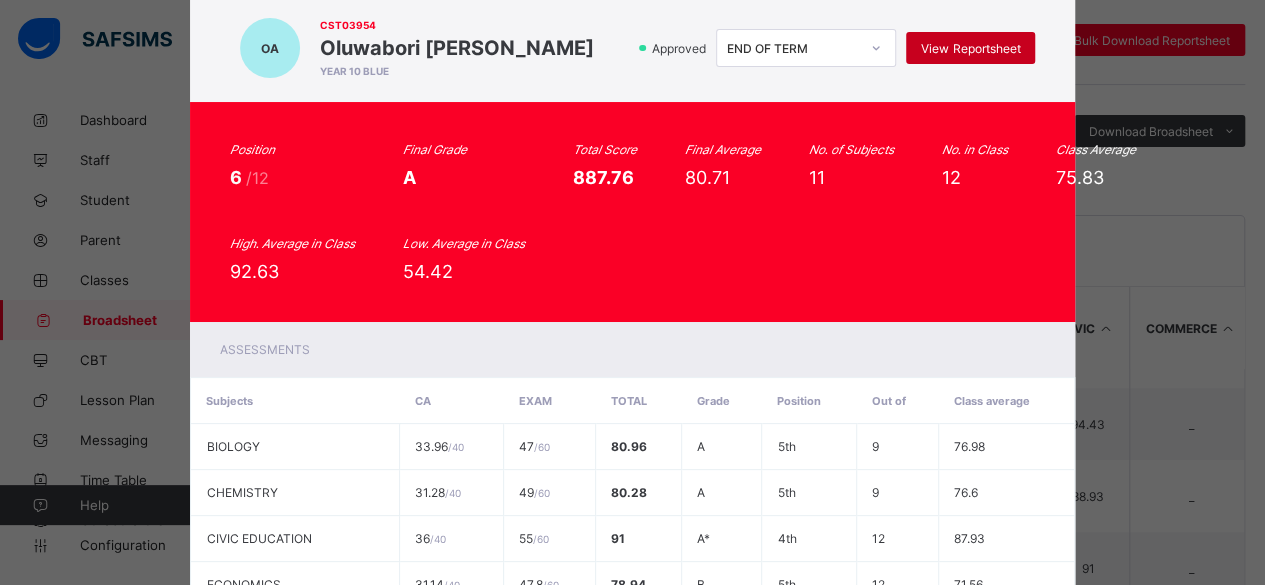 click on "View Reportsheet" at bounding box center [970, 48] 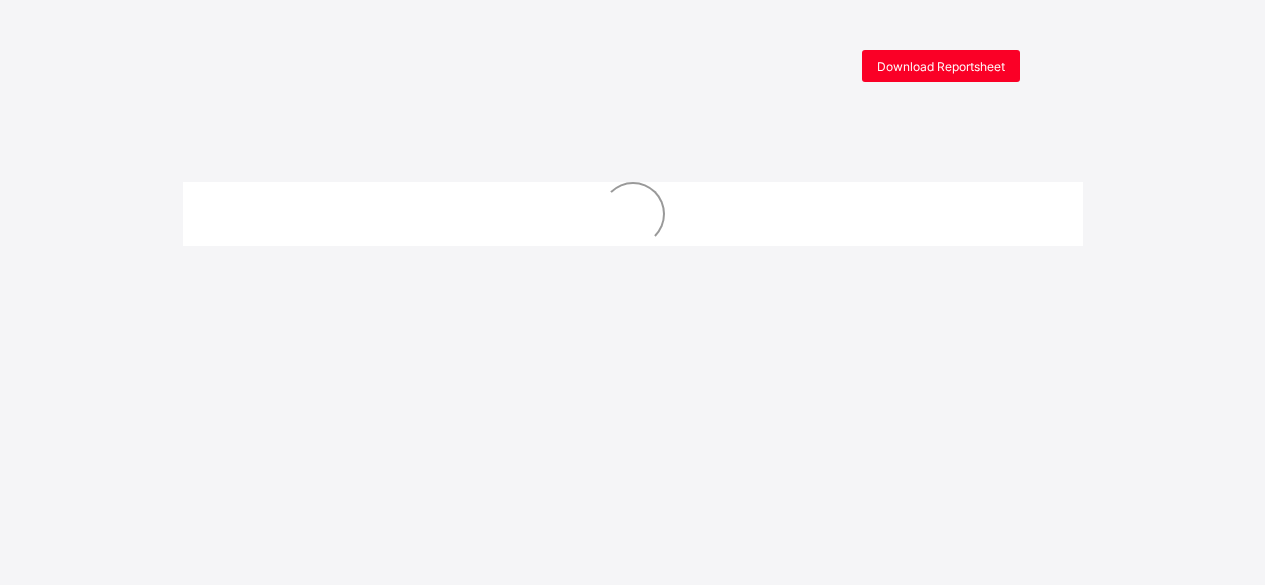 scroll, scrollTop: 0, scrollLeft: 0, axis: both 